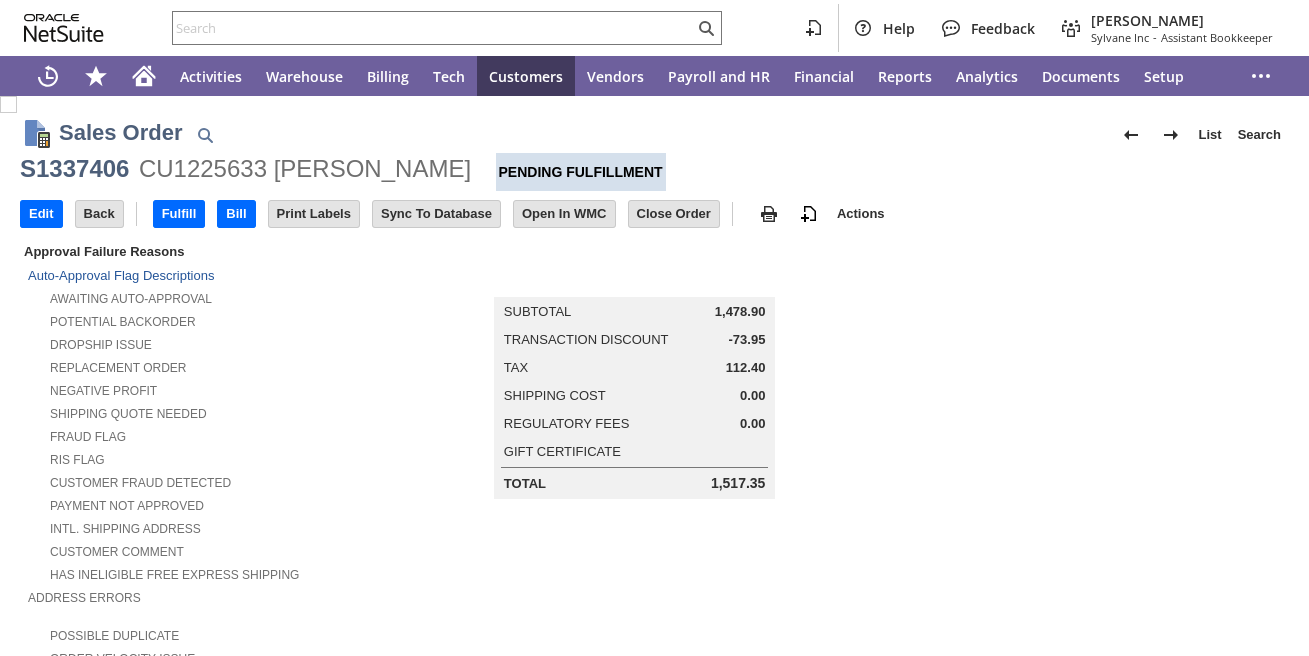 scroll, scrollTop: 0, scrollLeft: 0, axis: both 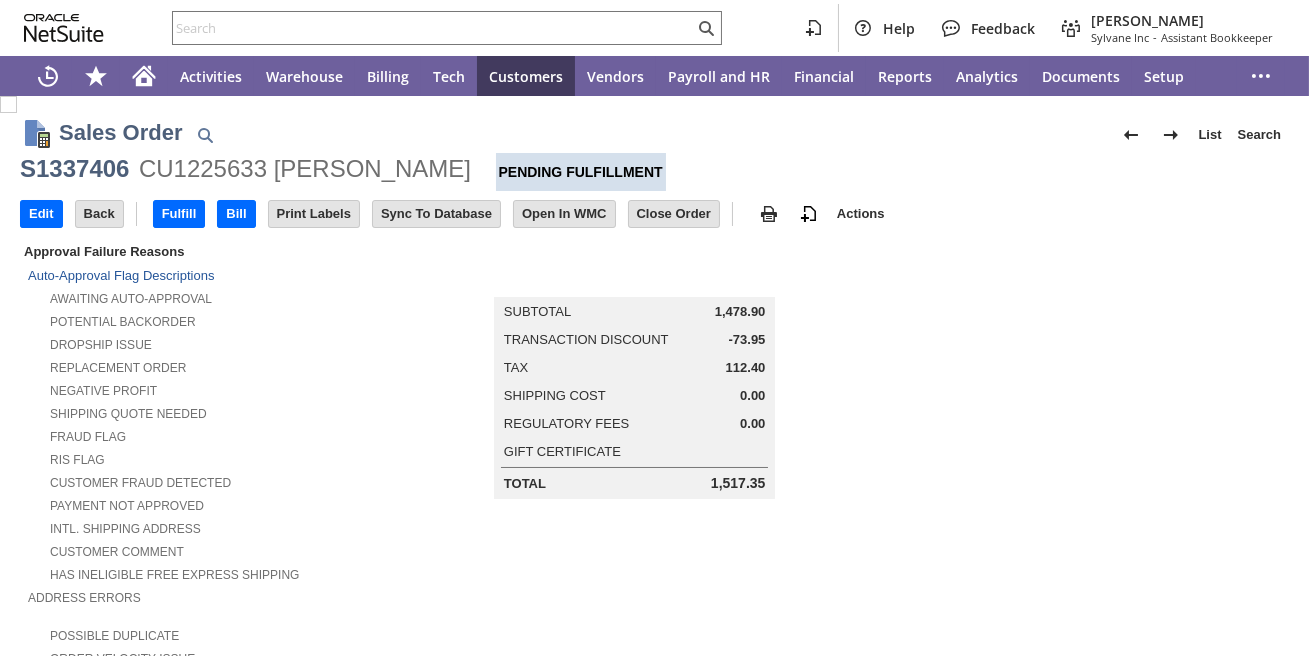 click on "Edit" at bounding box center (41, 214) 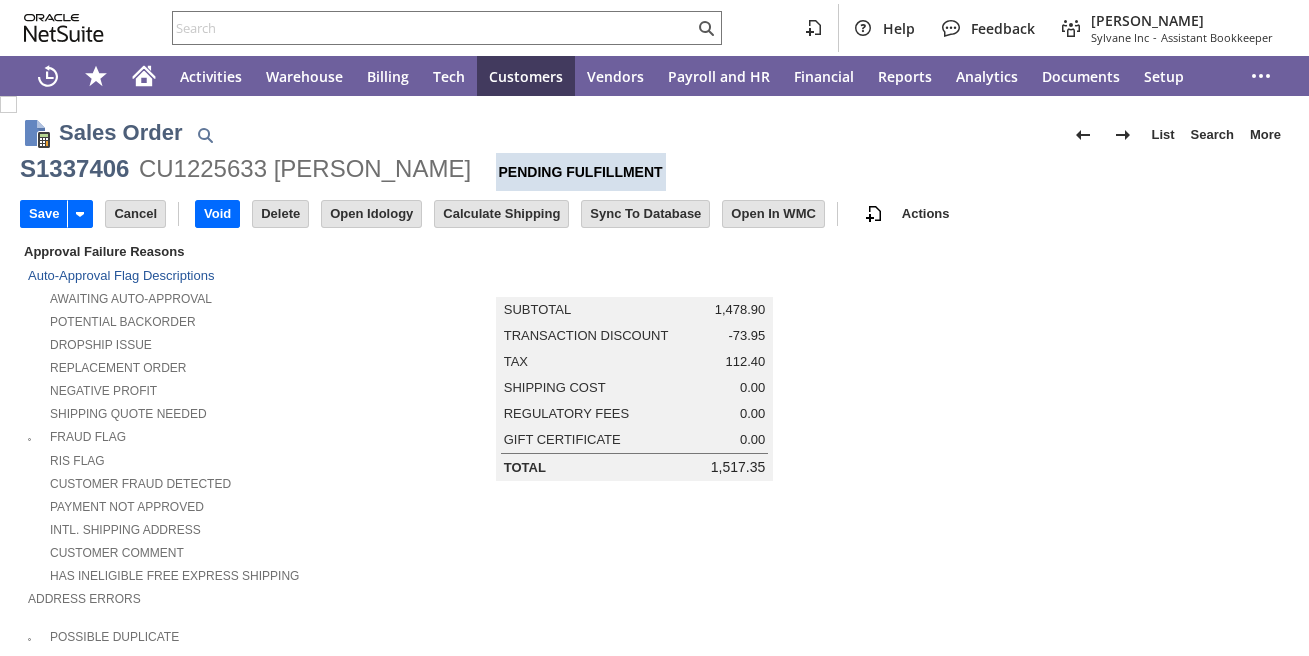 scroll, scrollTop: 0, scrollLeft: 0, axis: both 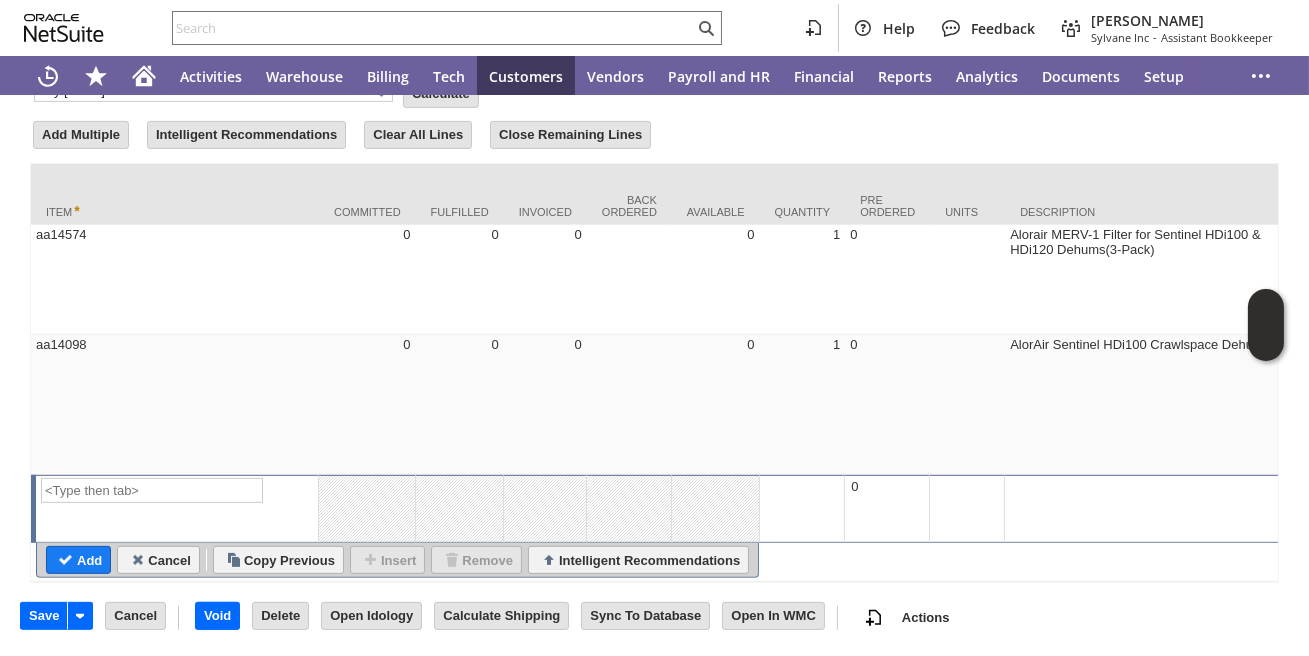 type on "Intelligent Recommendations ⁰" 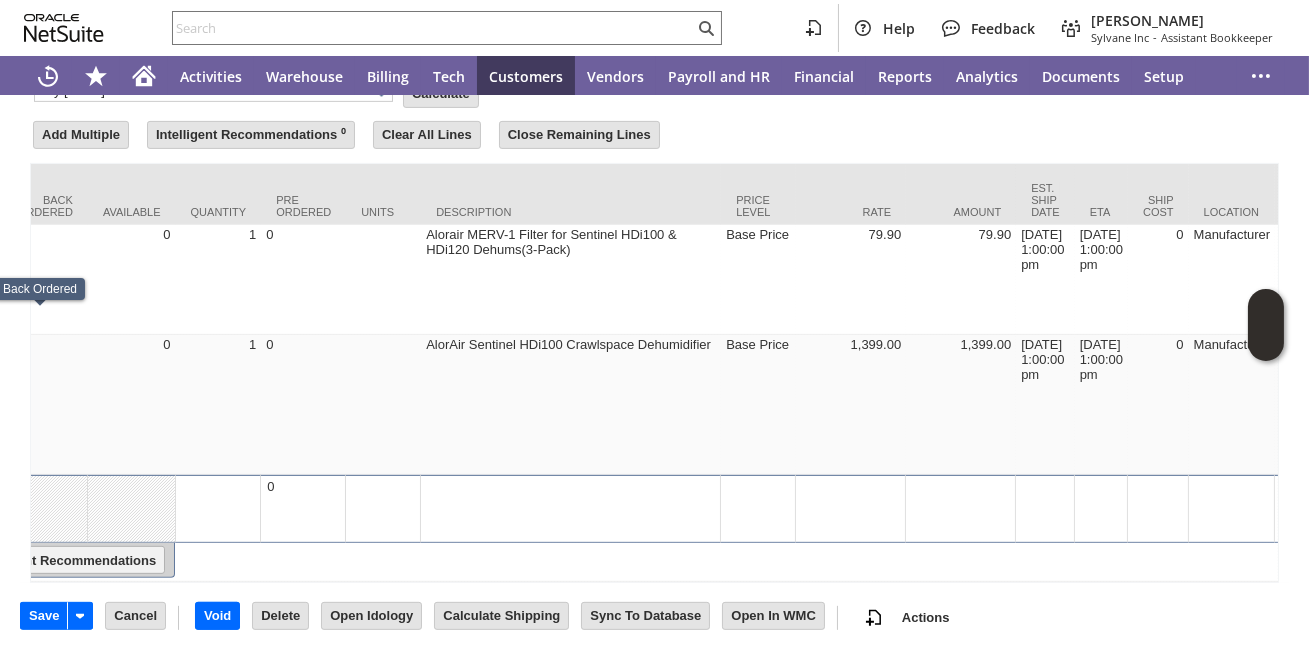scroll, scrollTop: 0, scrollLeft: 585, axis: horizontal 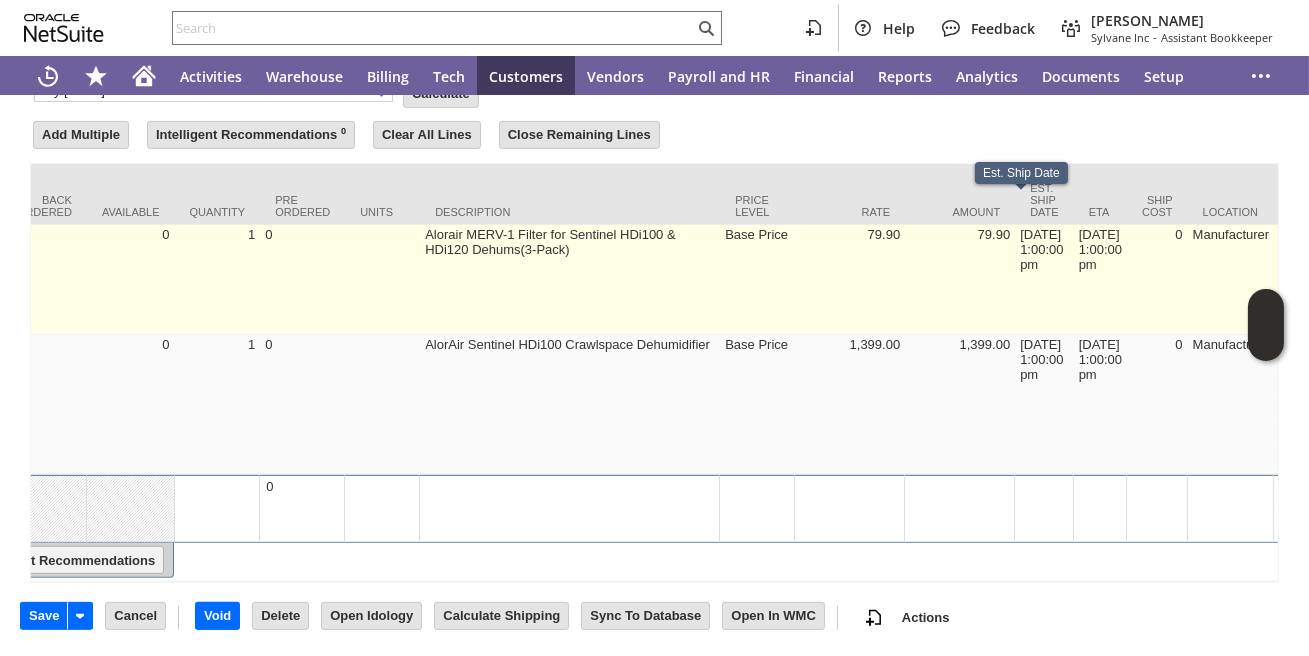 click on "[DATE] 1:00:00 pm" at bounding box center [1044, 280] 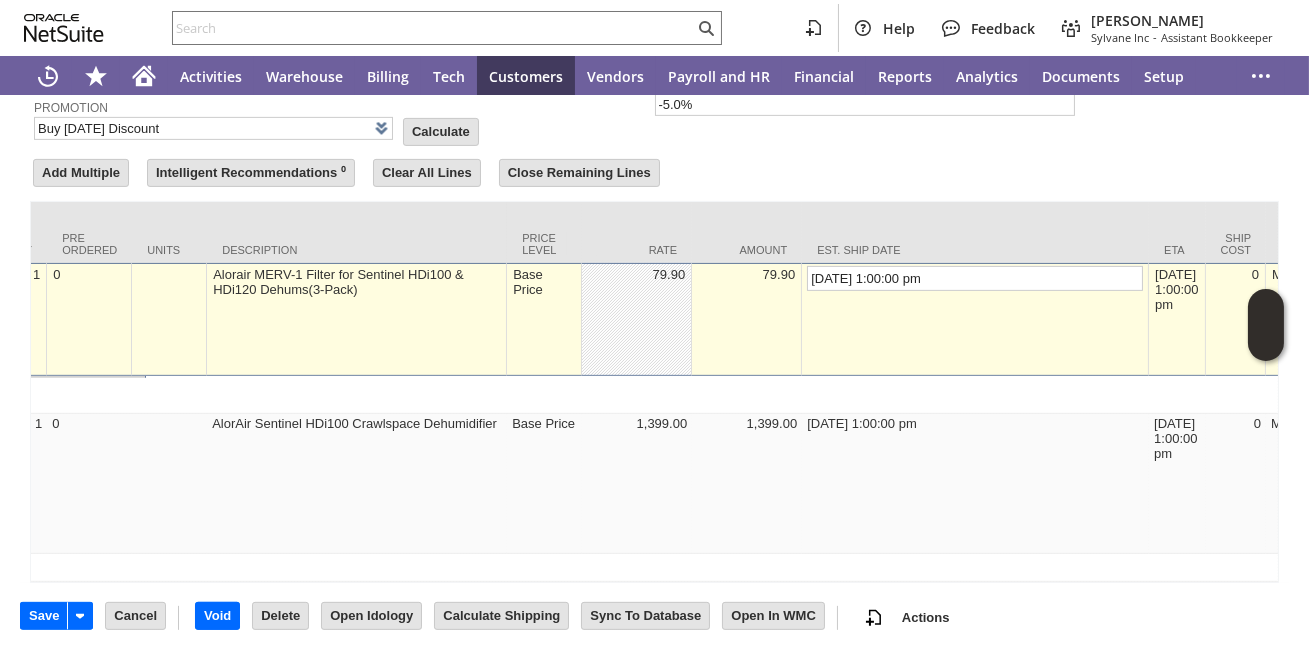 scroll, scrollTop: 1723, scrollLeft: 0, axis: vertical 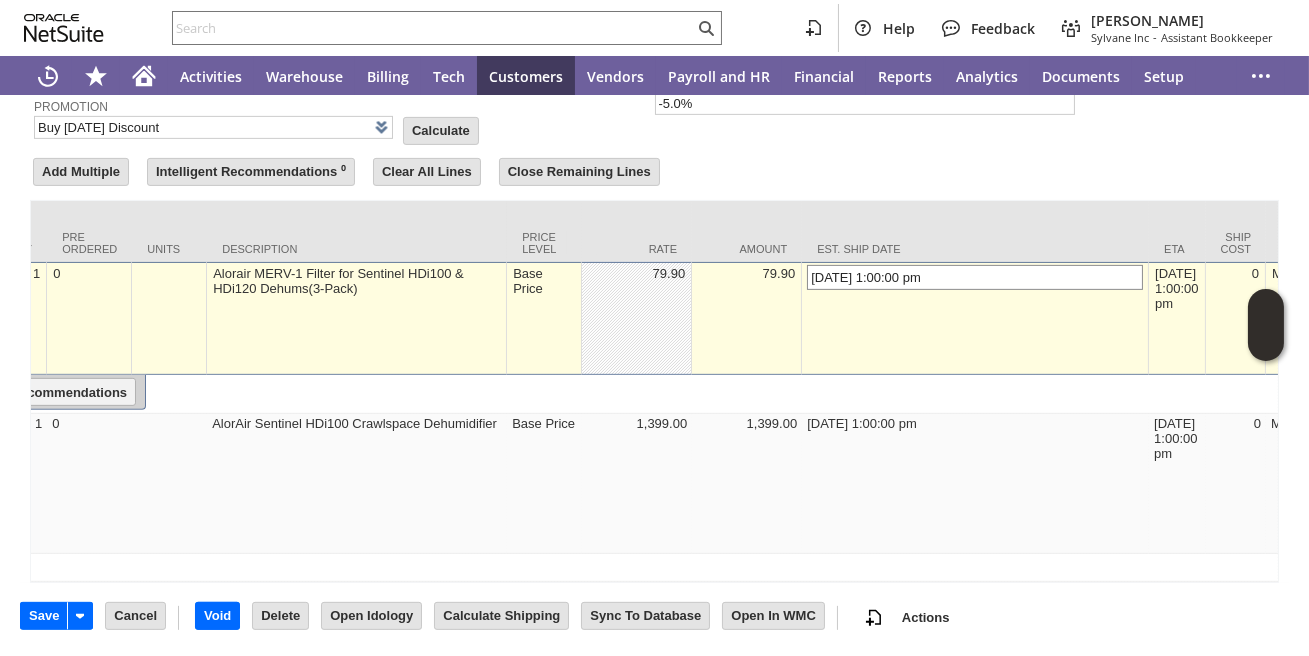 click on "[DATE] 1:00:00 pm" at bounding box center [975, 277] 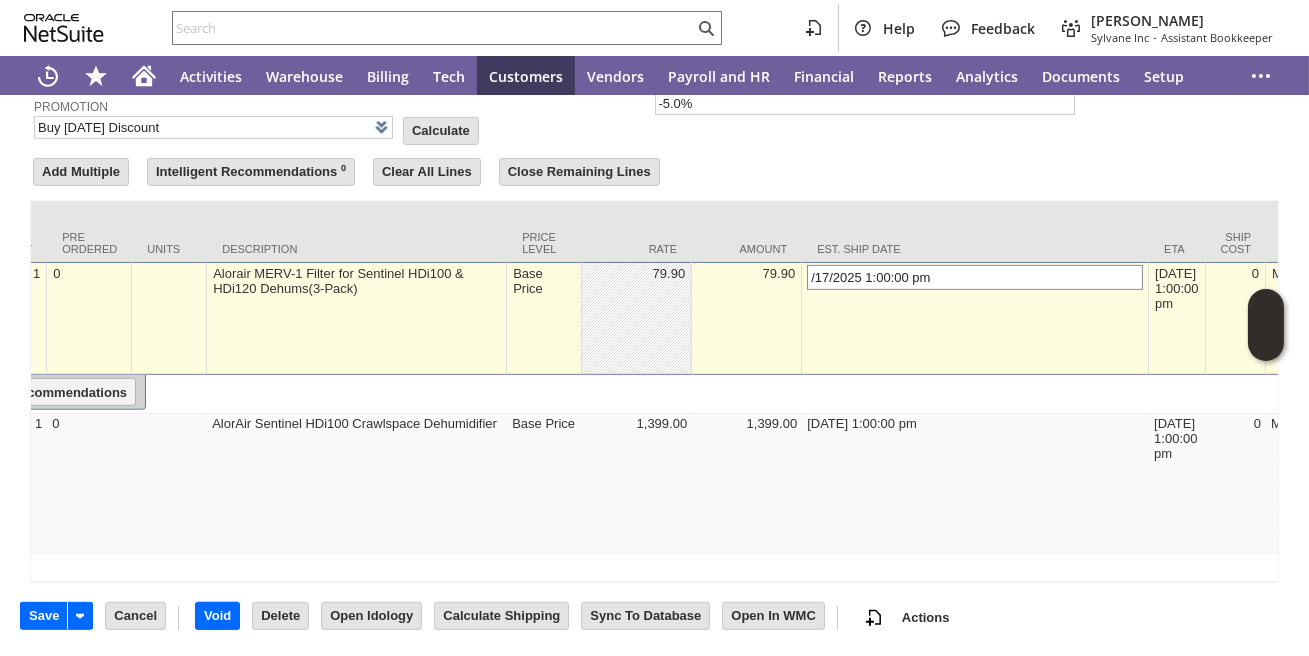 type on "[DATE] 1:00:00 pm" 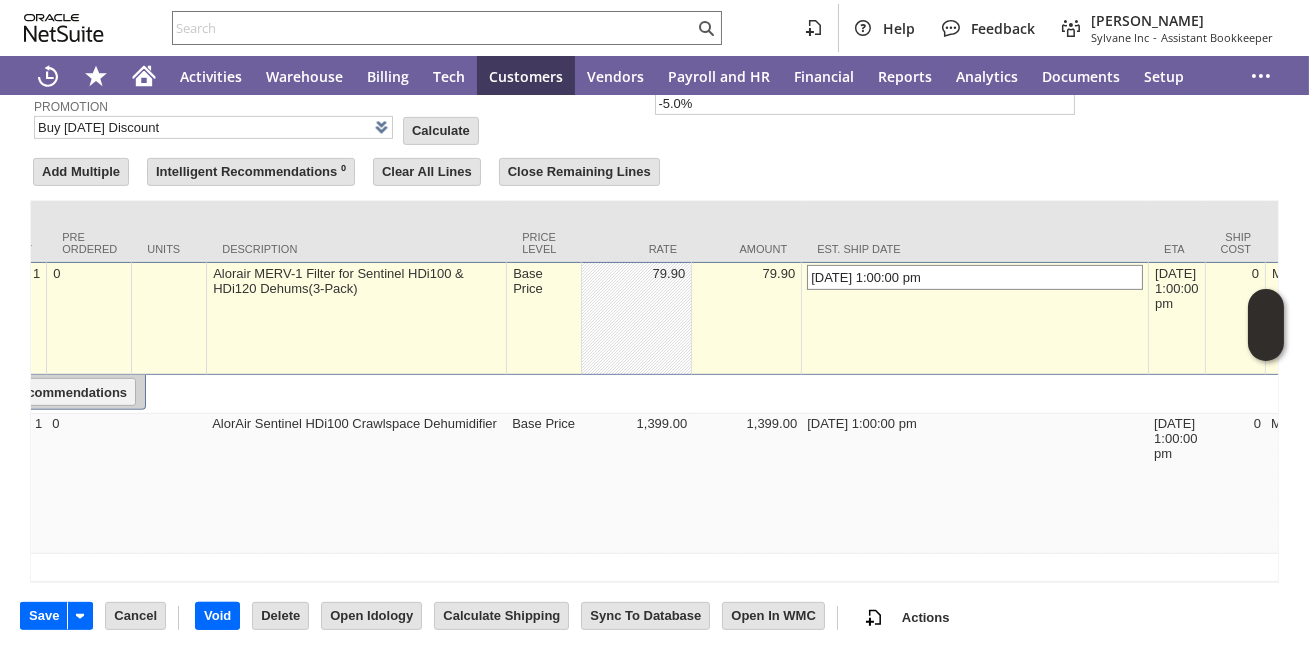 type on "Promo Code" 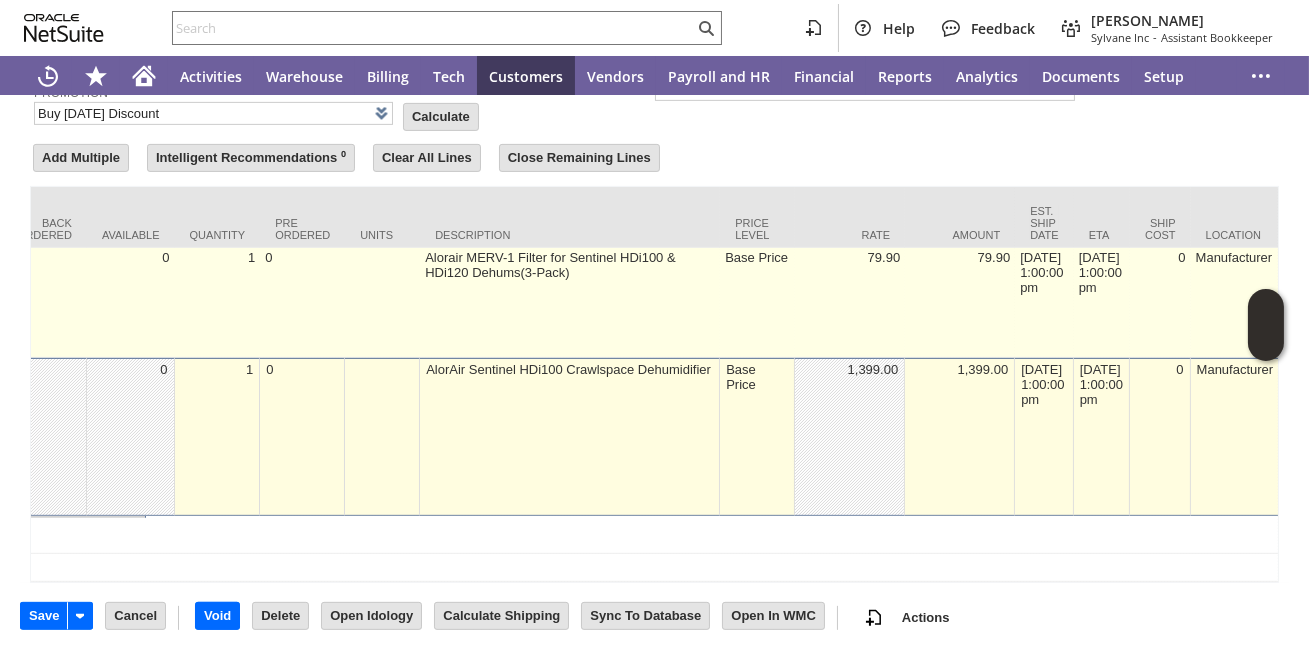 scroll, scrollTop: 0, scrollLeft: 0, axis: both 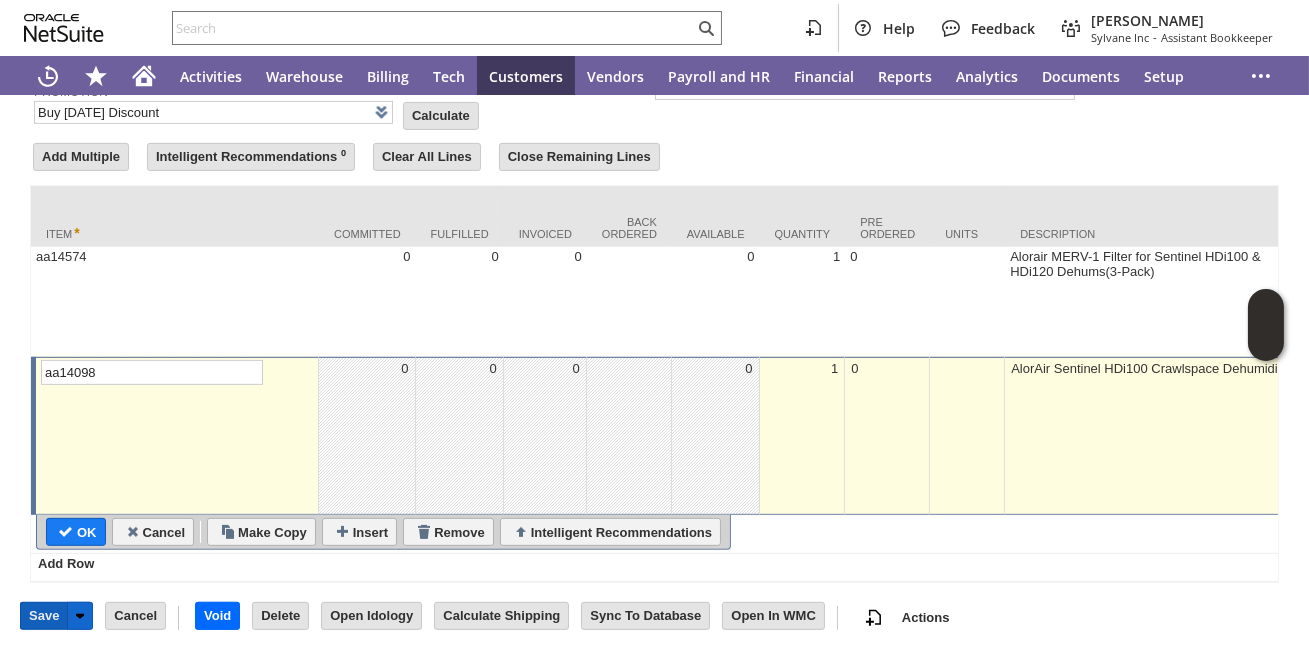 click on "Save" at bounding box center [44, 616] 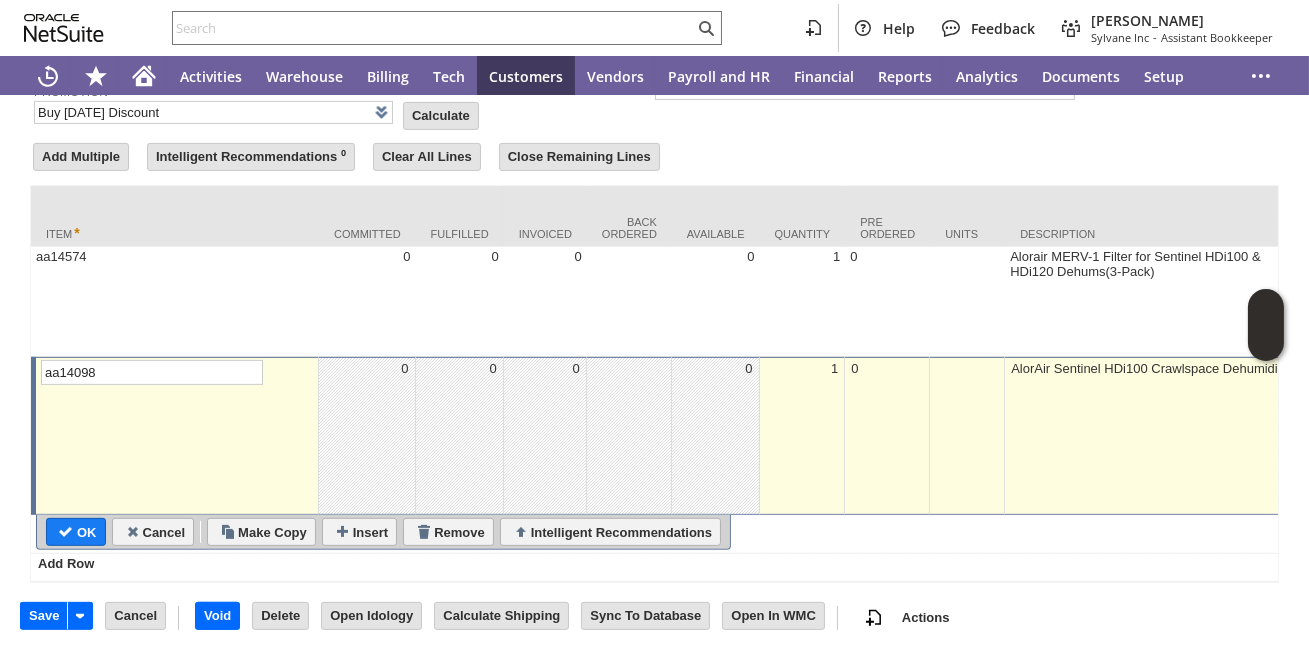scroll, scrollTop: 1686, scrollLeft: 0, axis: vertical 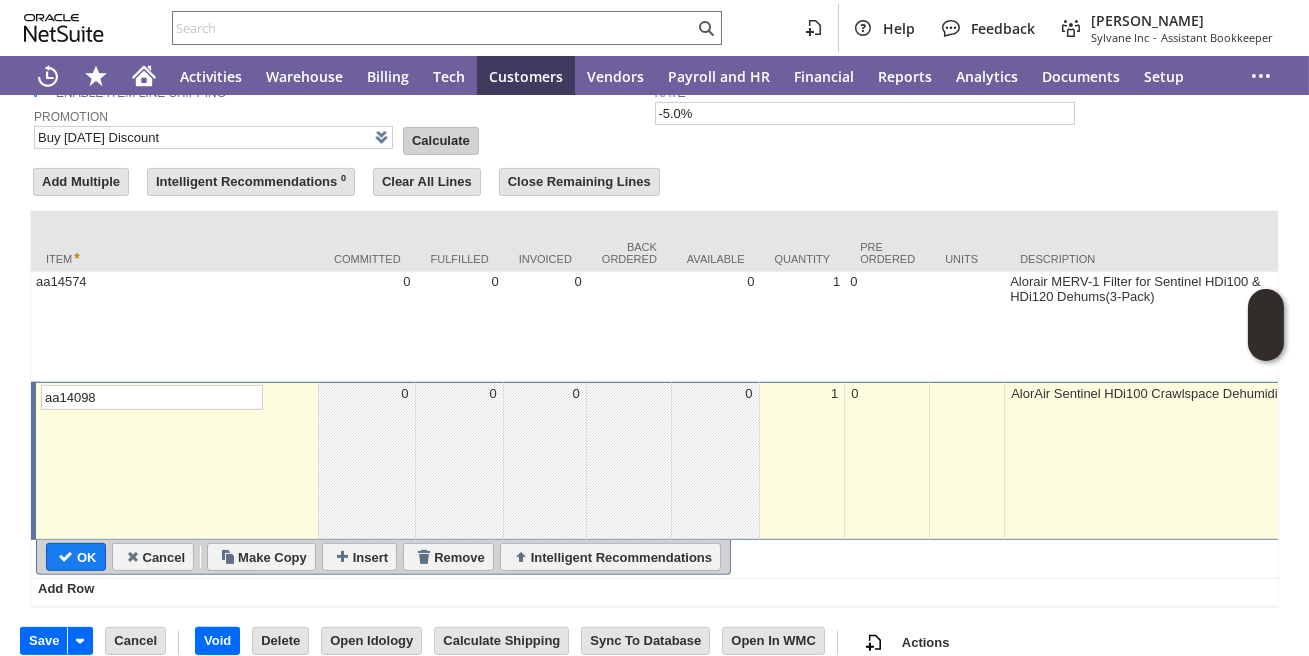 click on "Calculate" at bounding box center (441, 141) 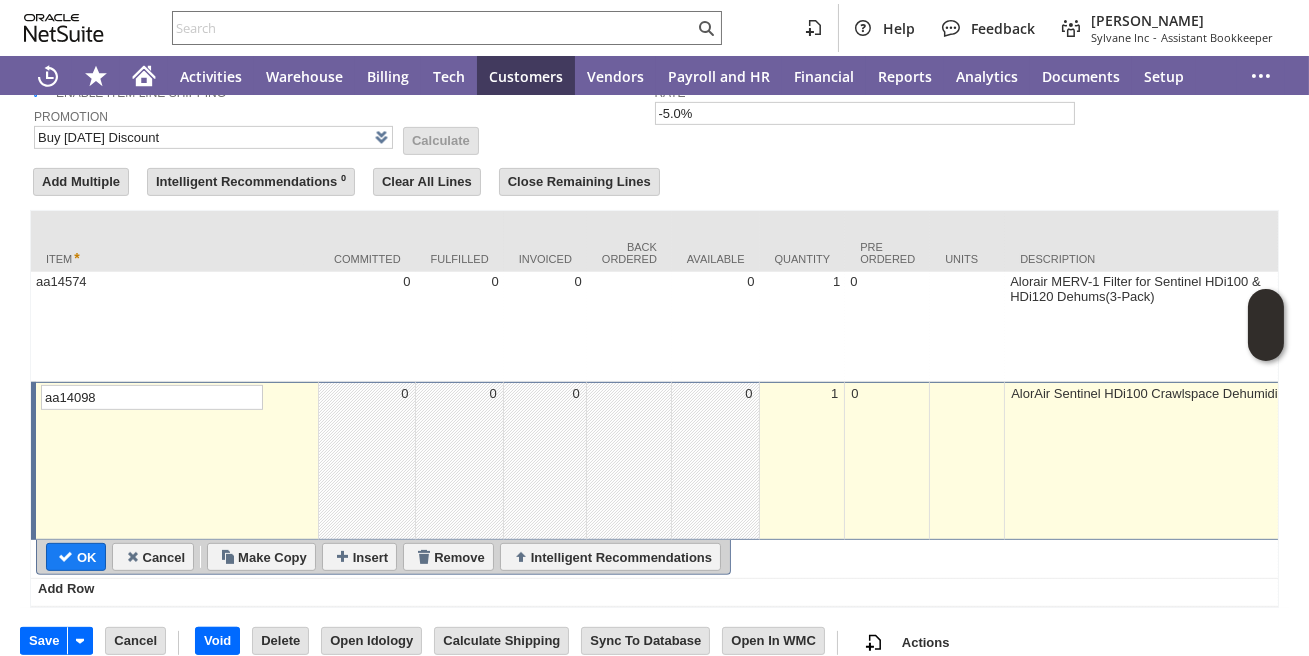 scroll, scrollTop: 1724, scrollLeft: 0, axis: vertical 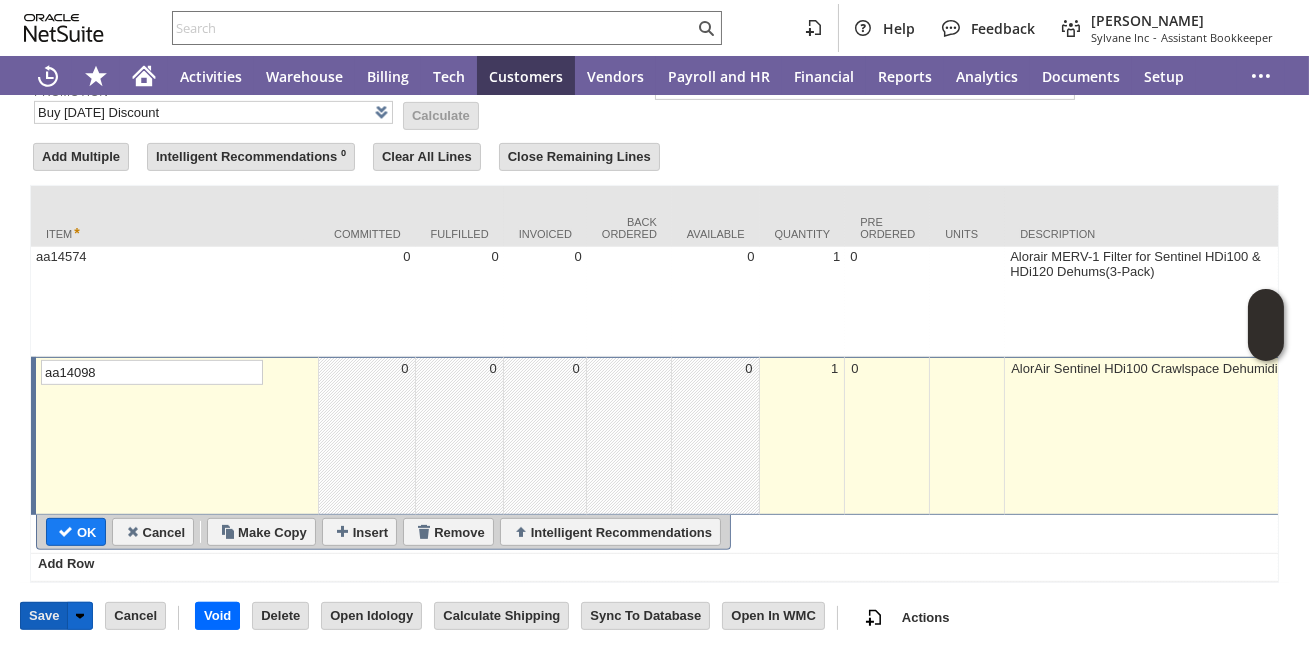 click on "Save" at bounding box center (44, 616) 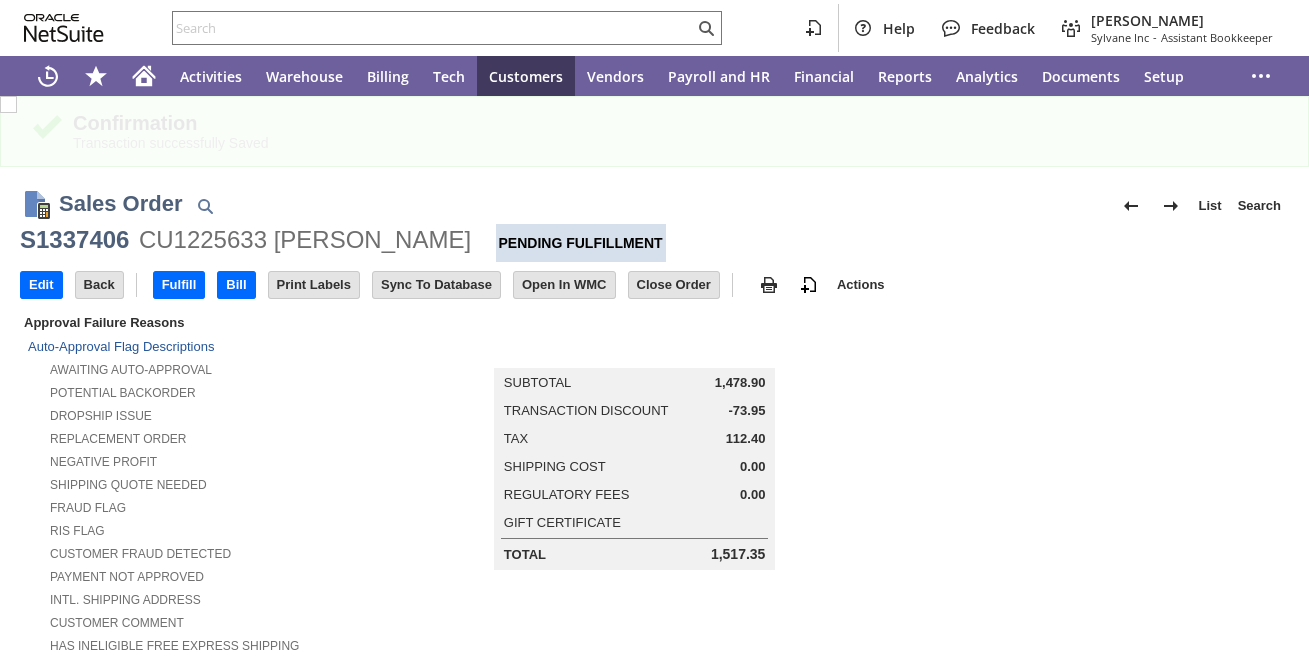scroll, scrollTop: 0, scrollLeft: 0, axis: both 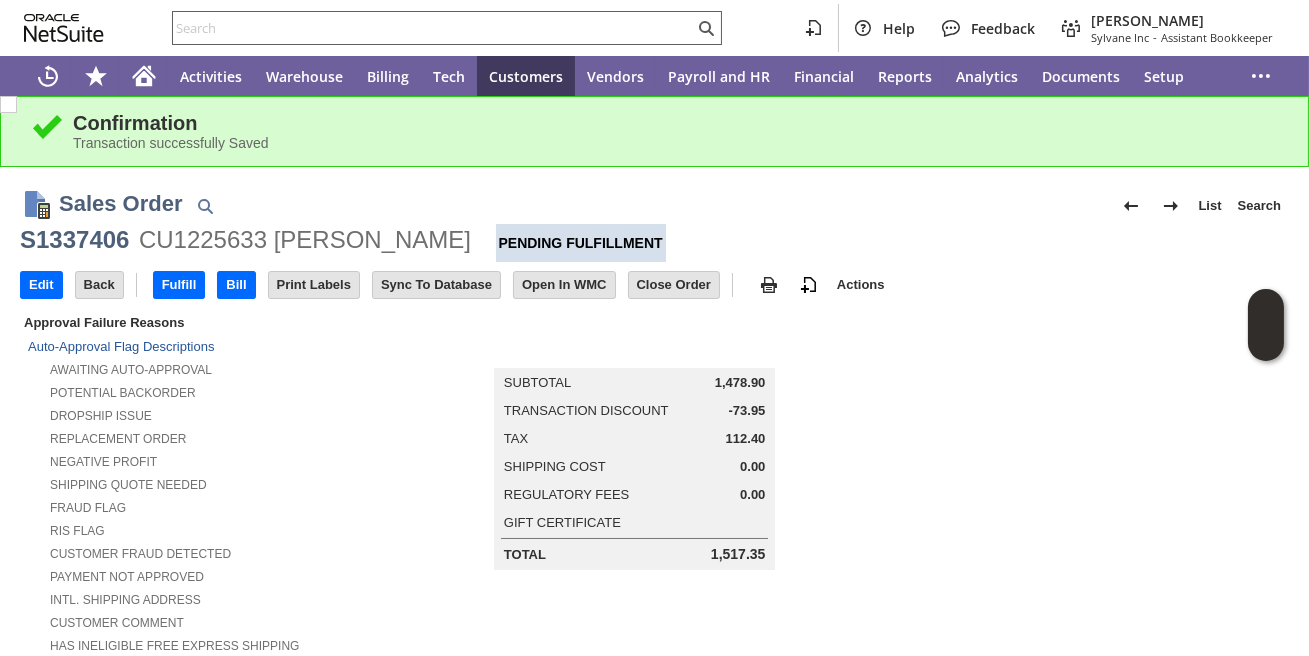 click at bounding box center [433, 28] 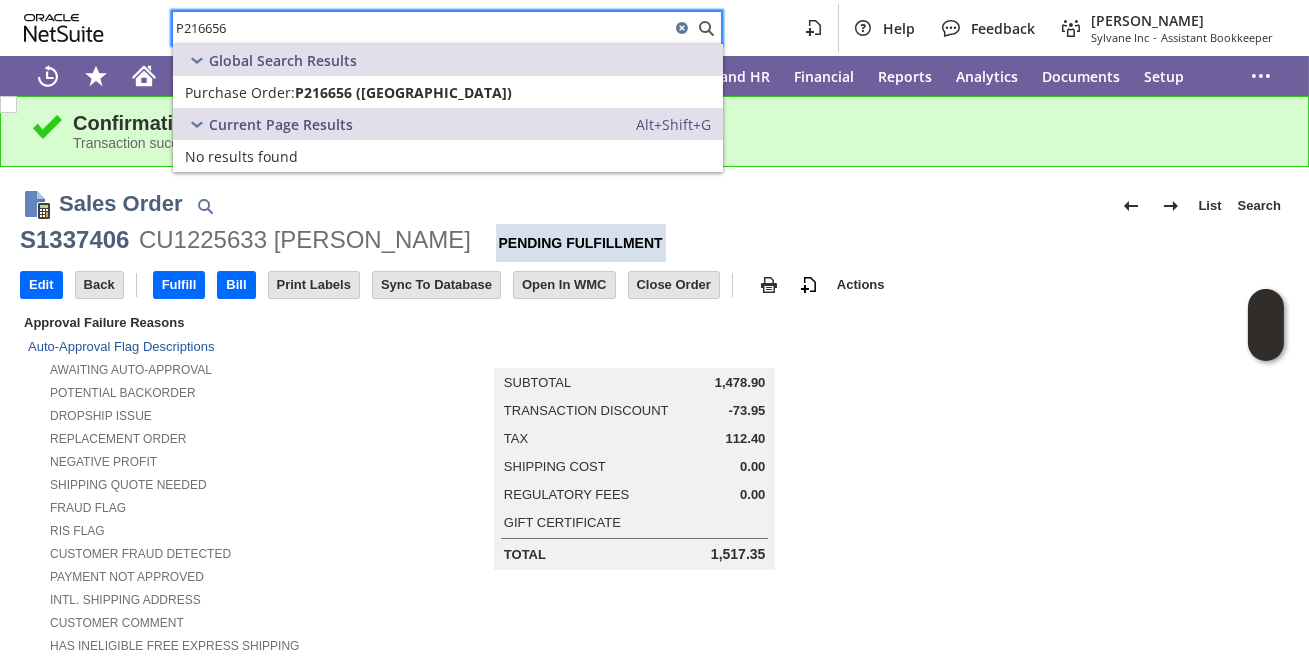 type on "P216656" 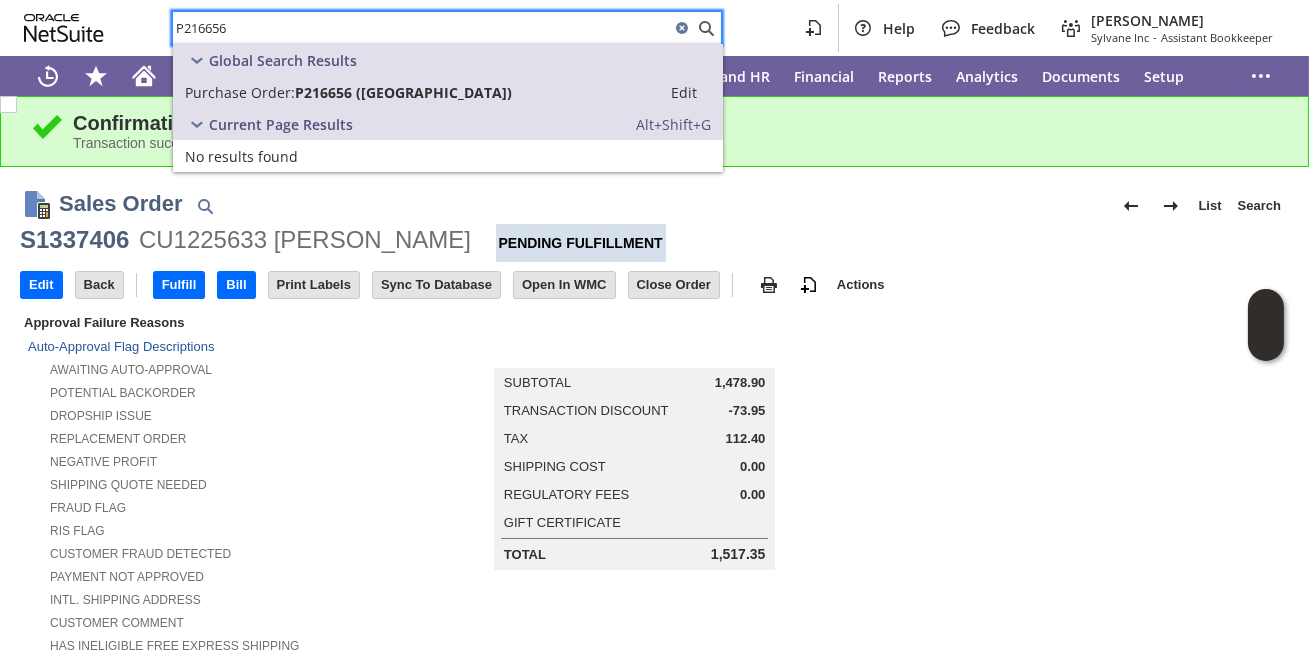 click on "Purchase Order:" at bounding box center (240, 92) 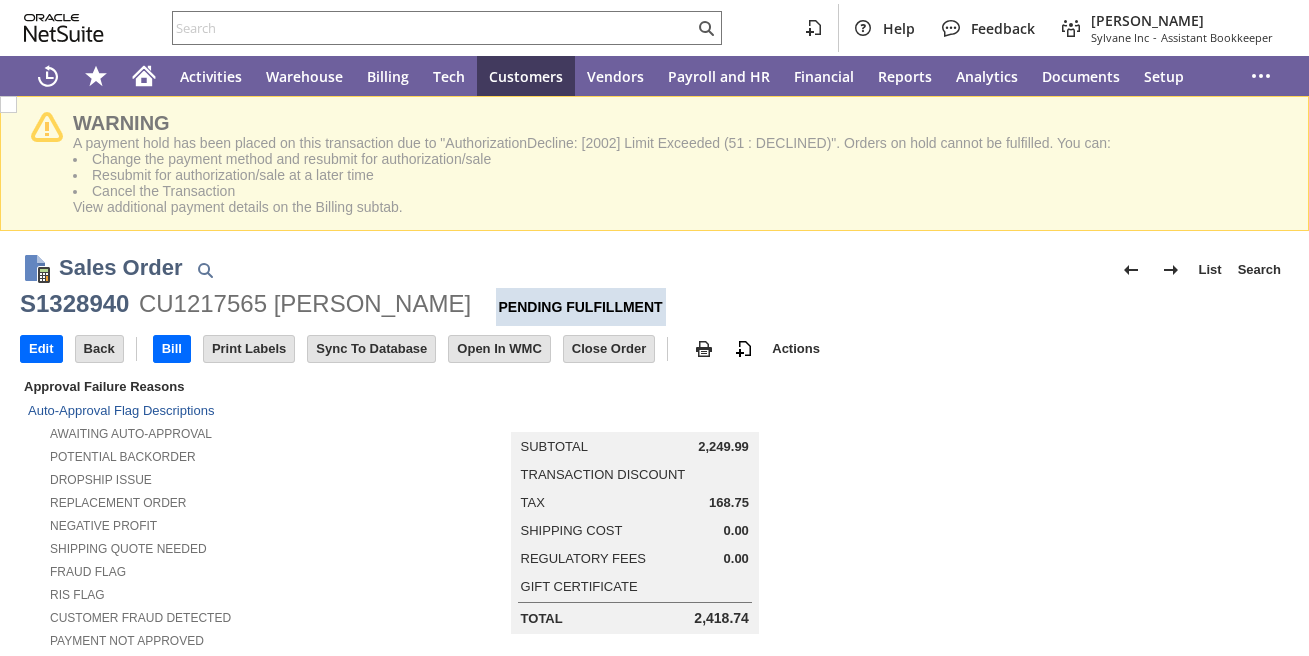 scroll, scrollTop: 0, scrollLeft: 0, axis: both 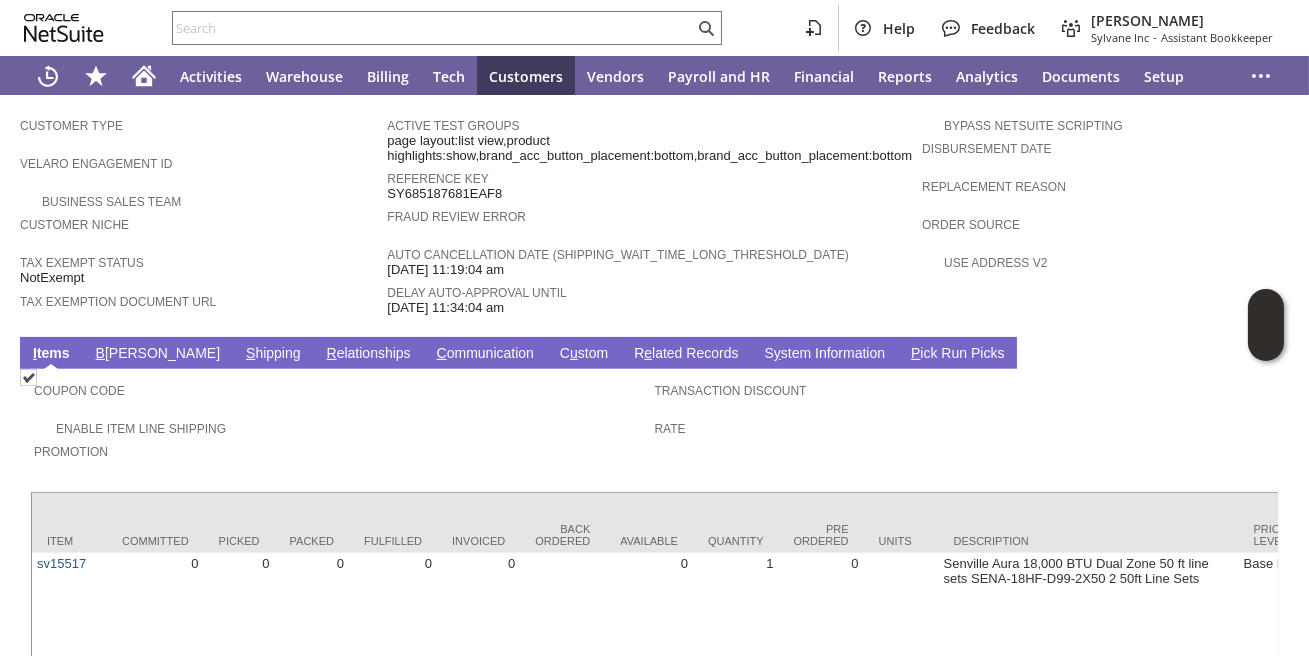 click on "B illing" at bounding box center (158, 354) 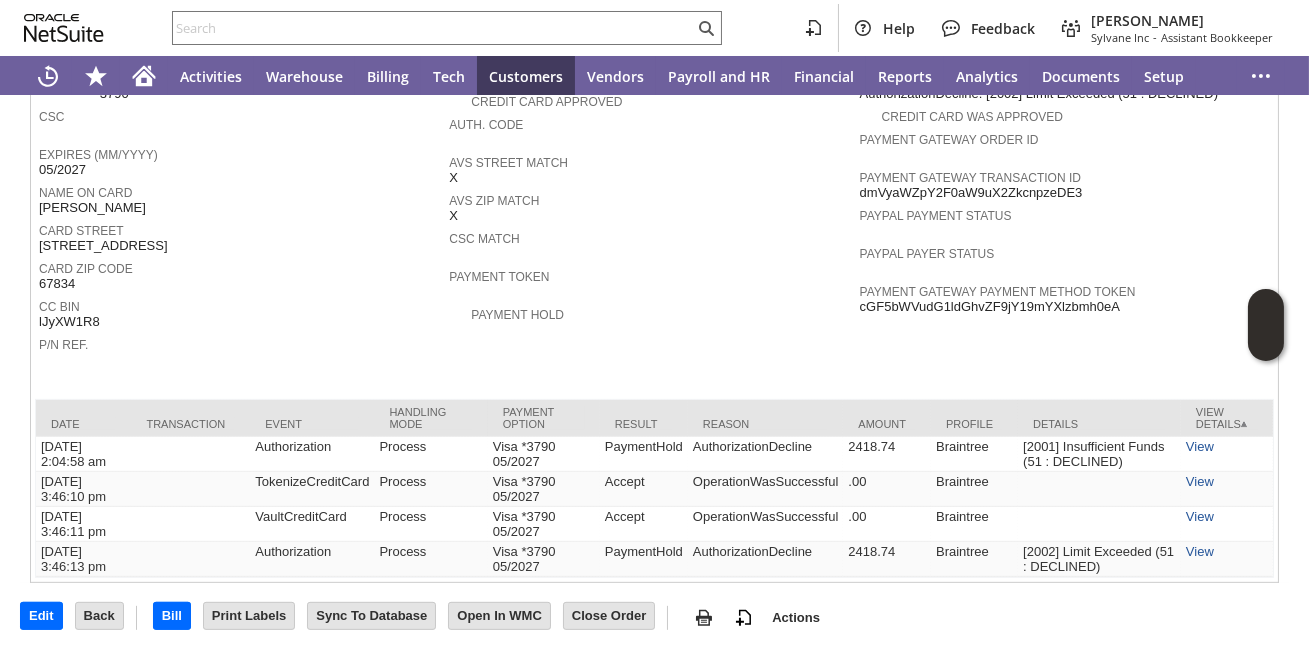 scroll, scrollTop: 1836, scrollLeft: 0, axis: vertical 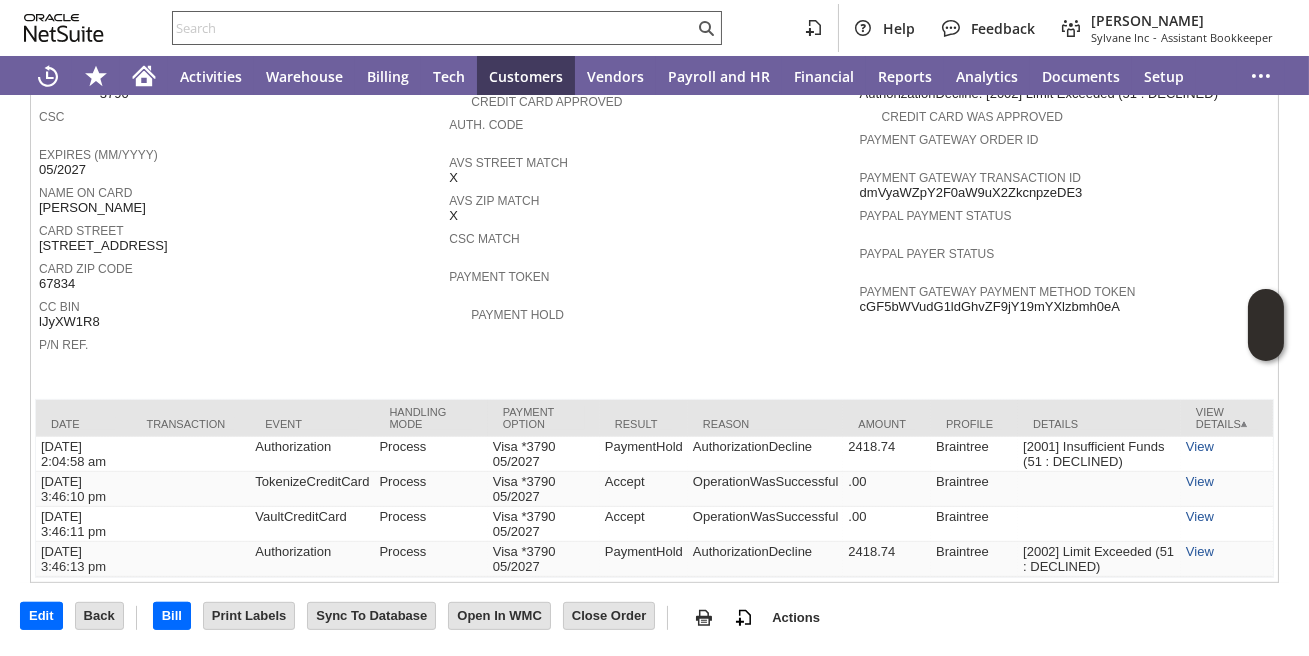 click at bounding box center [433, 28] 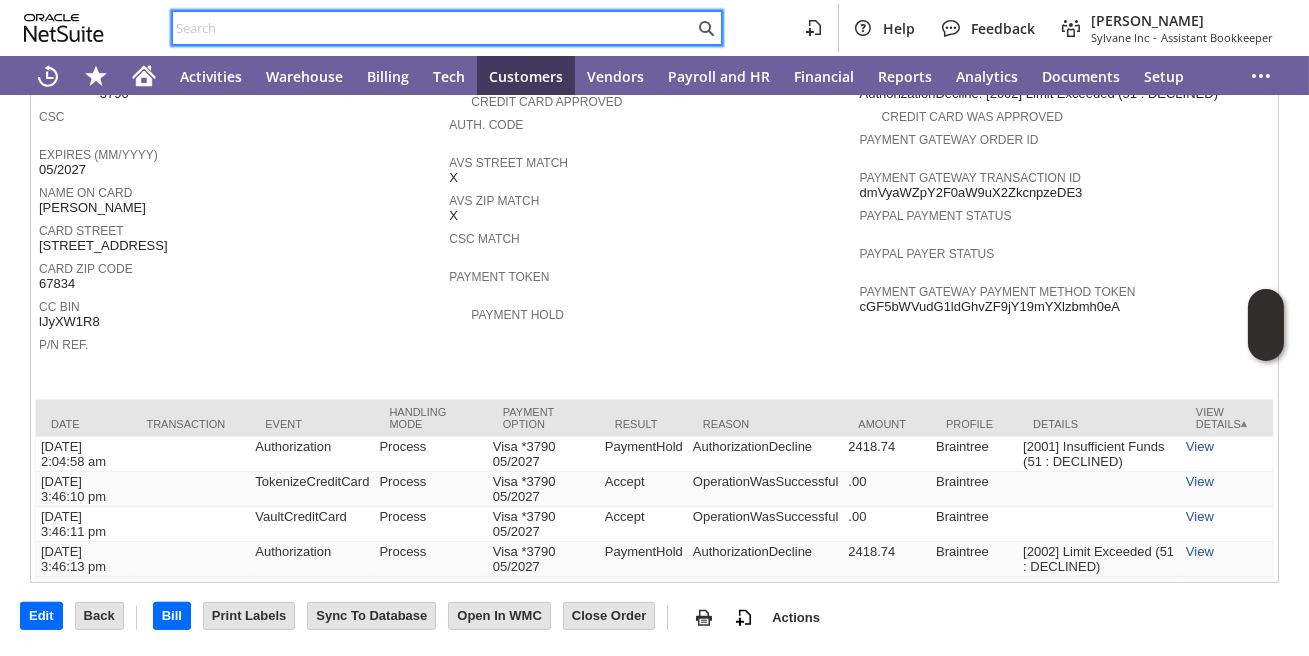 paste on "P217679" 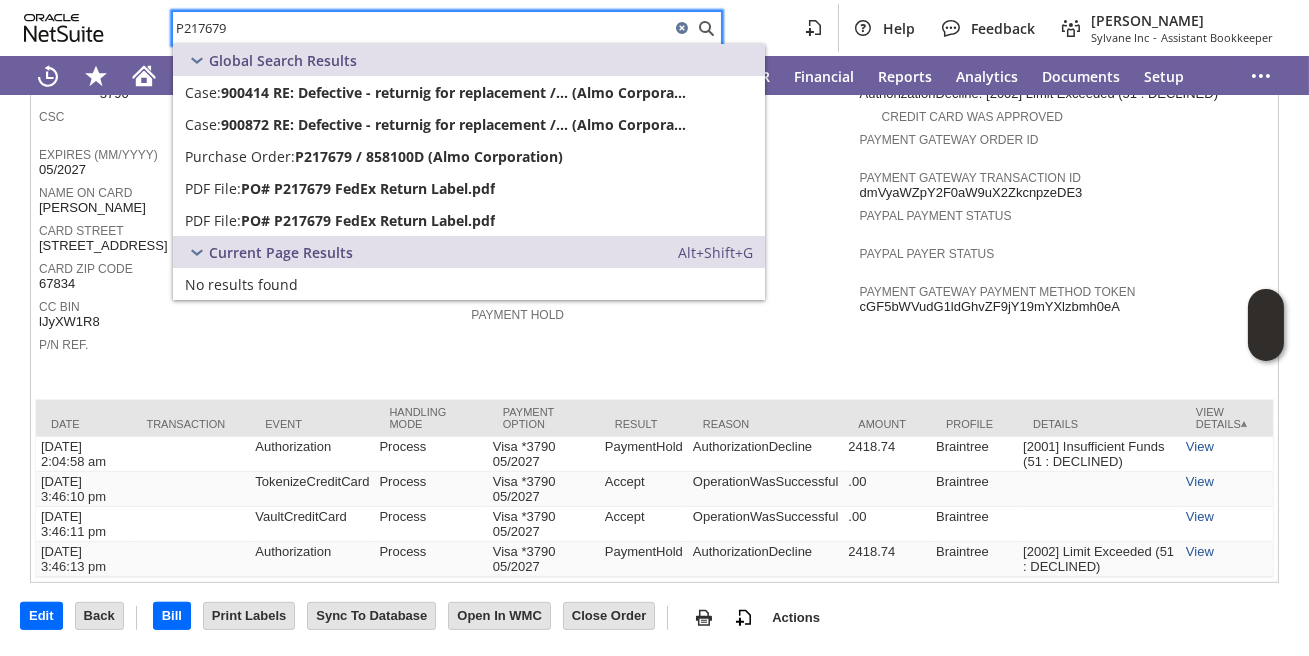 click on "P217679" at bounding box center [421, 28] 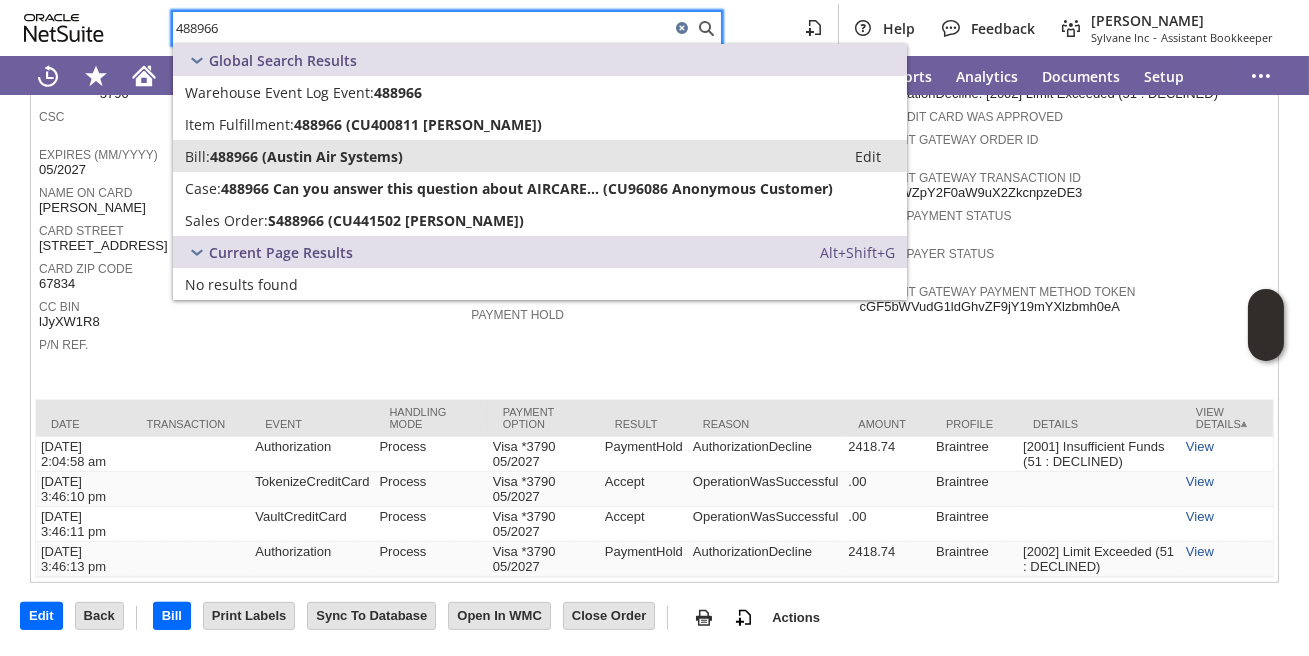 type on "488966" 